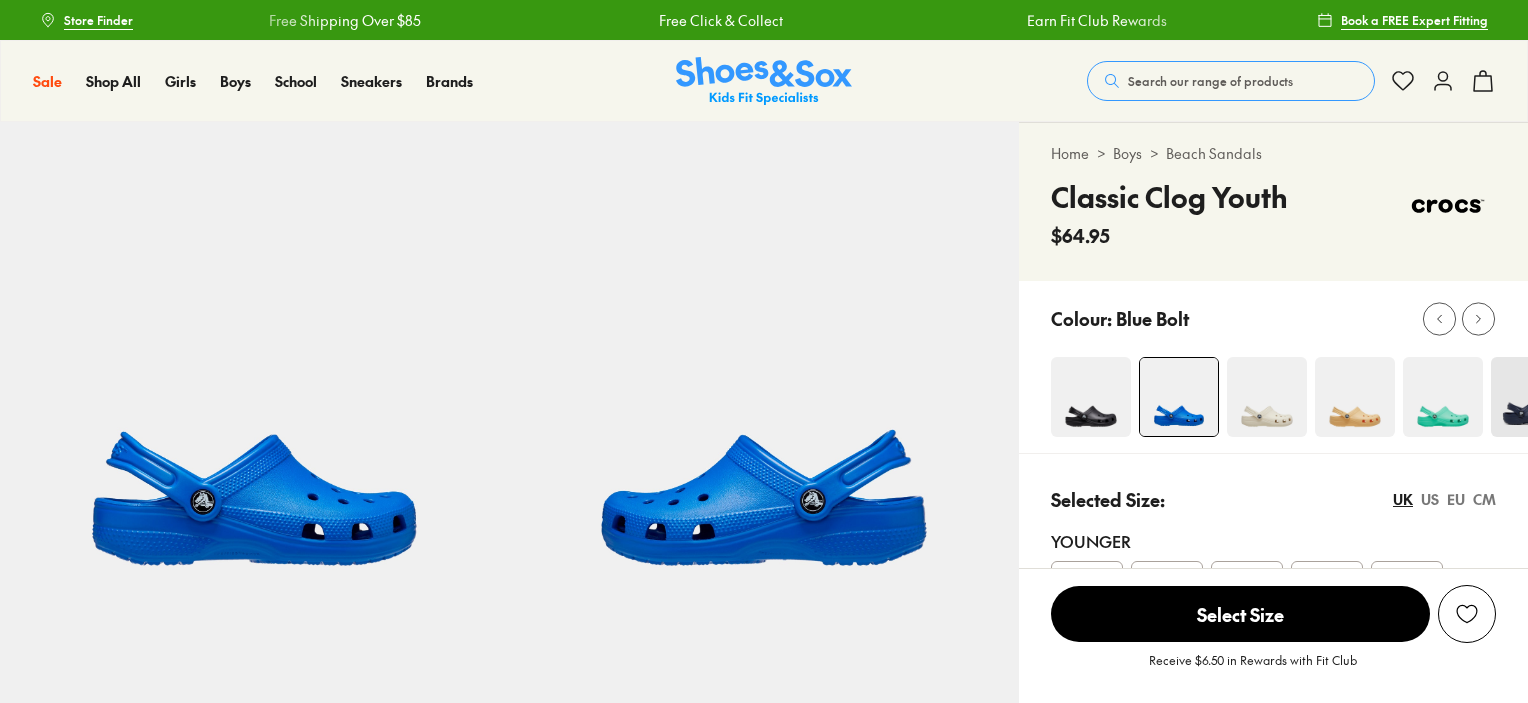 select on "*" 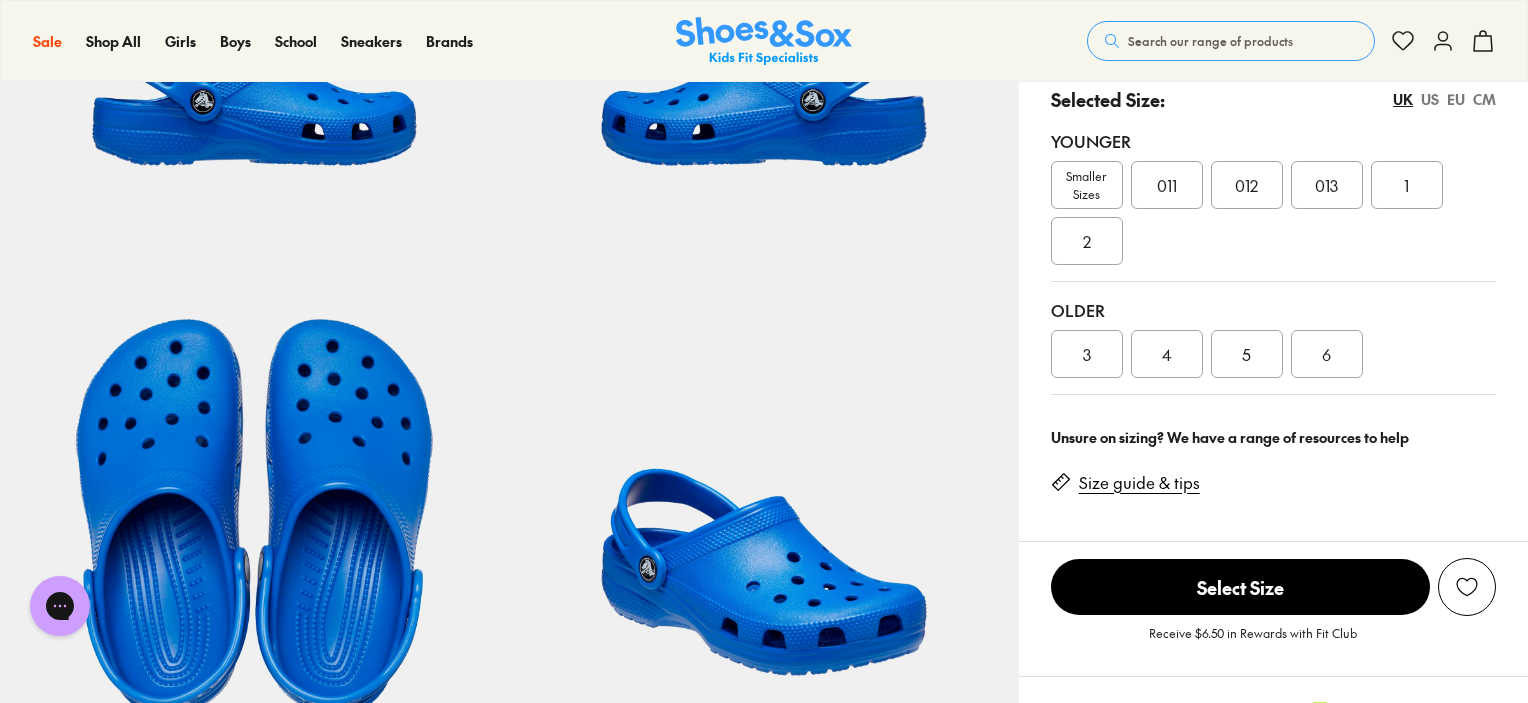 scroll, scrollTop: 0, scrollLeft: 0, axis: both 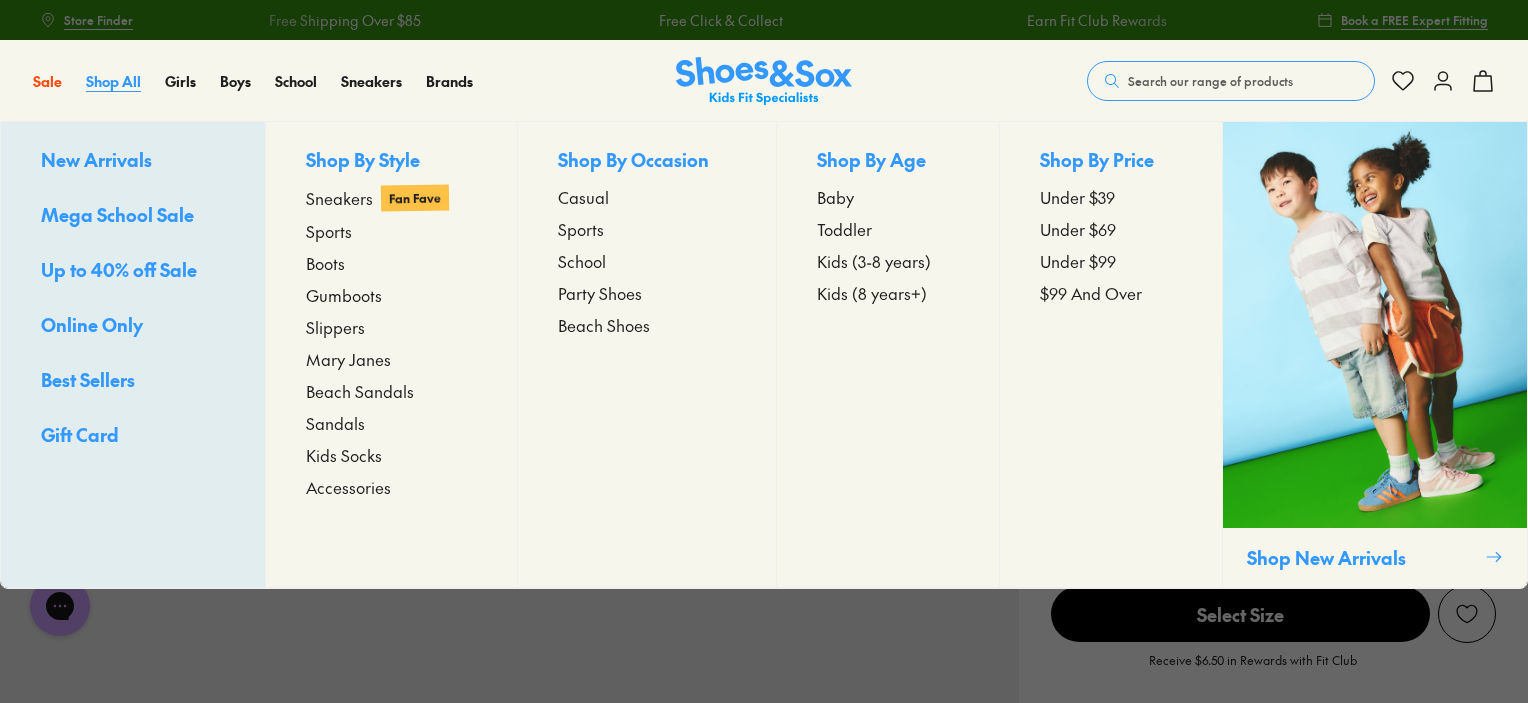 click on "Shop All" at bounding box center (113, 81) 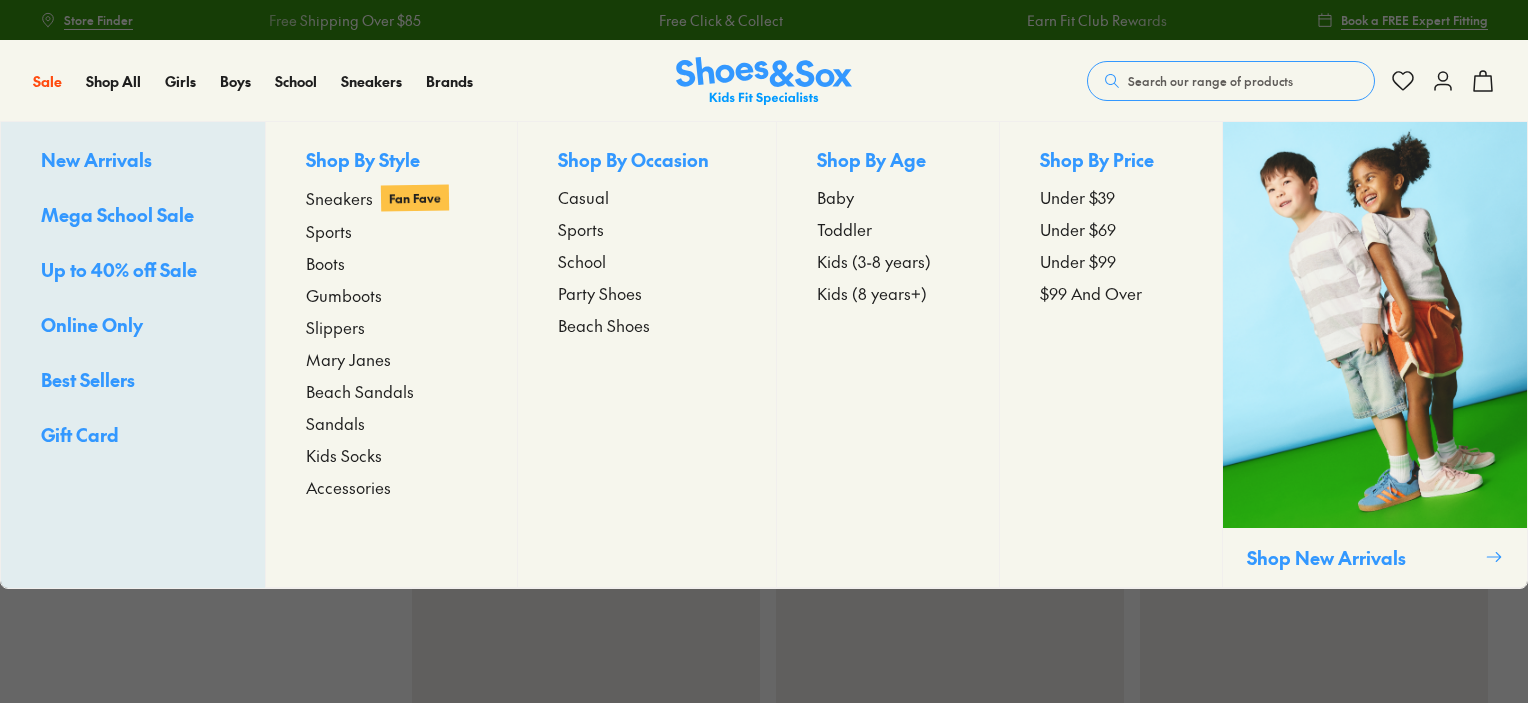 scroll, scrollTop: 0, scrollLeft: 0, axis: both 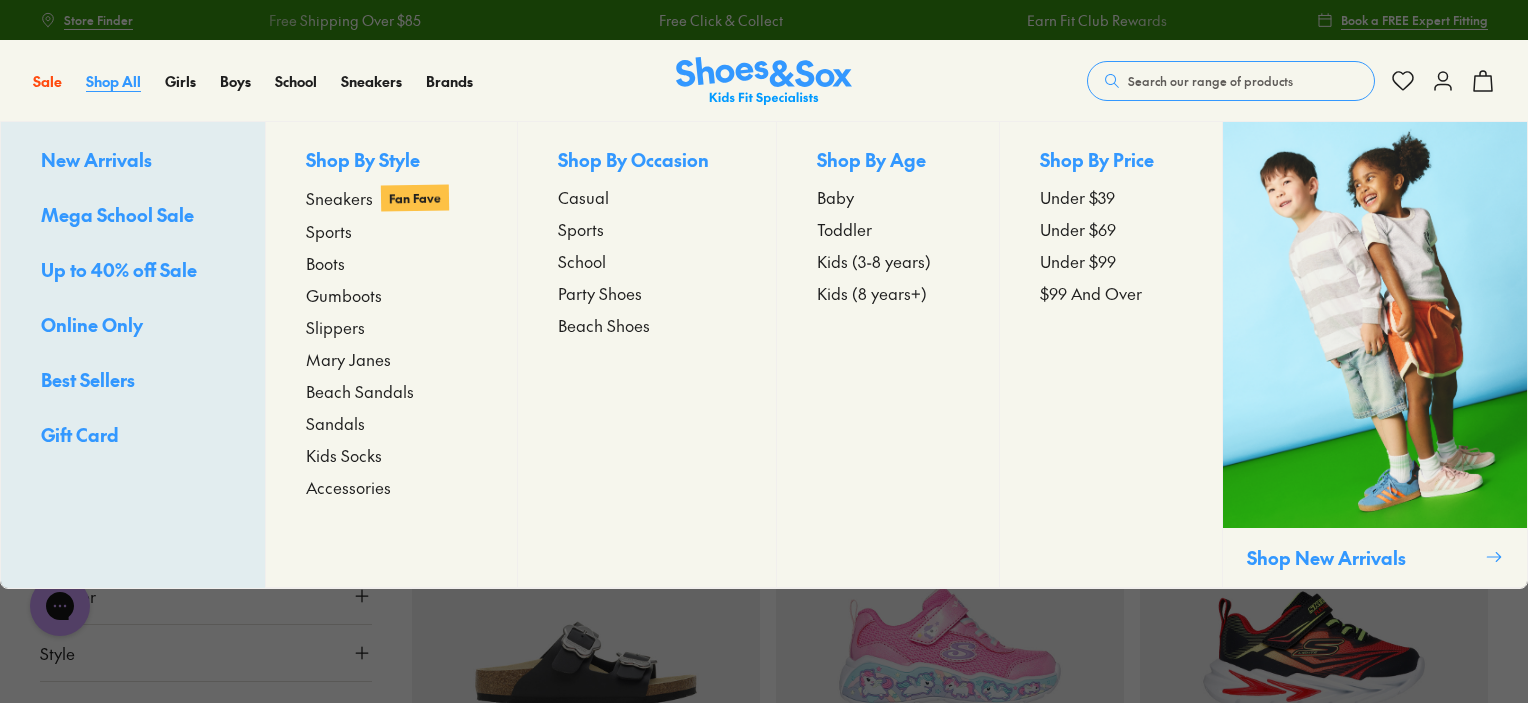 click on "Shop All" at bounding box center [113, 81] 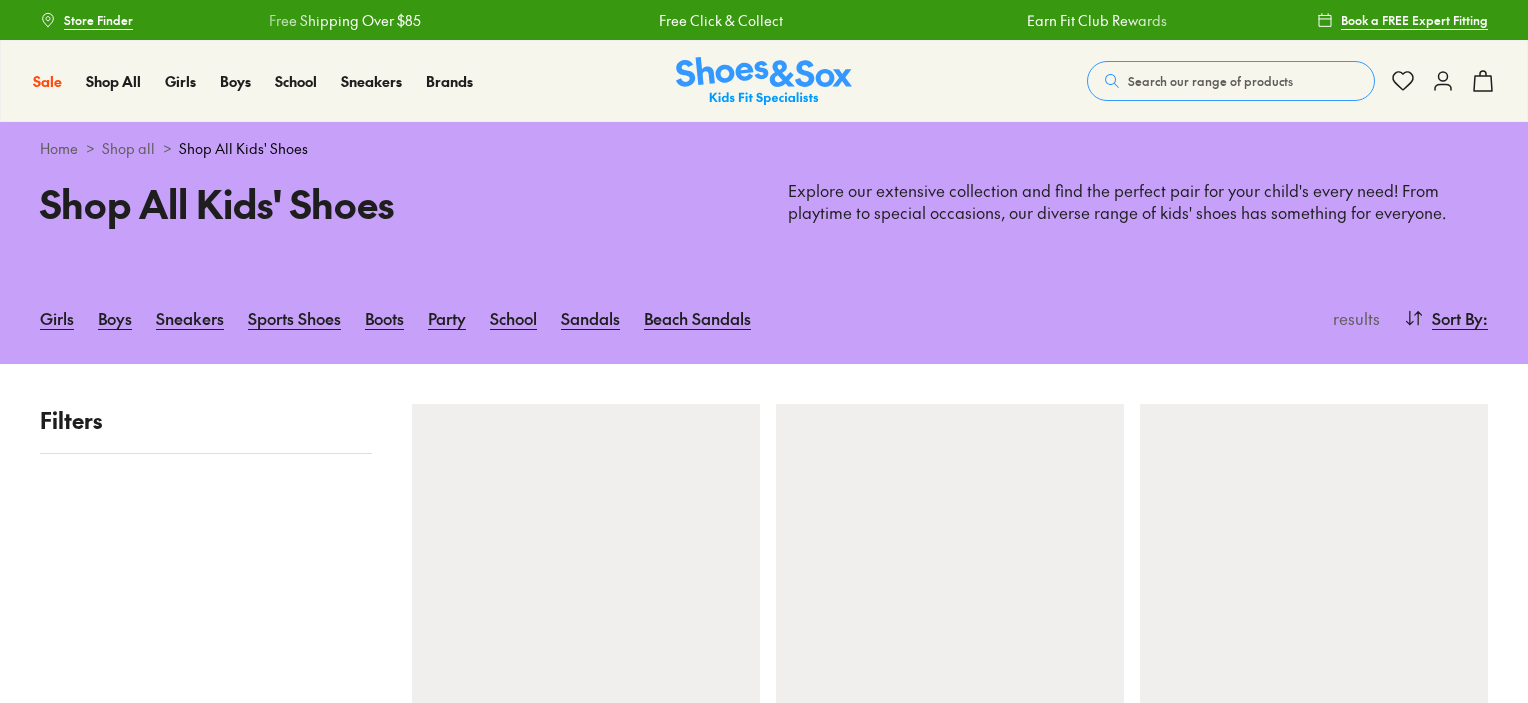 scroll, scrollTop: 0, scrollLeft: 0, axis: both 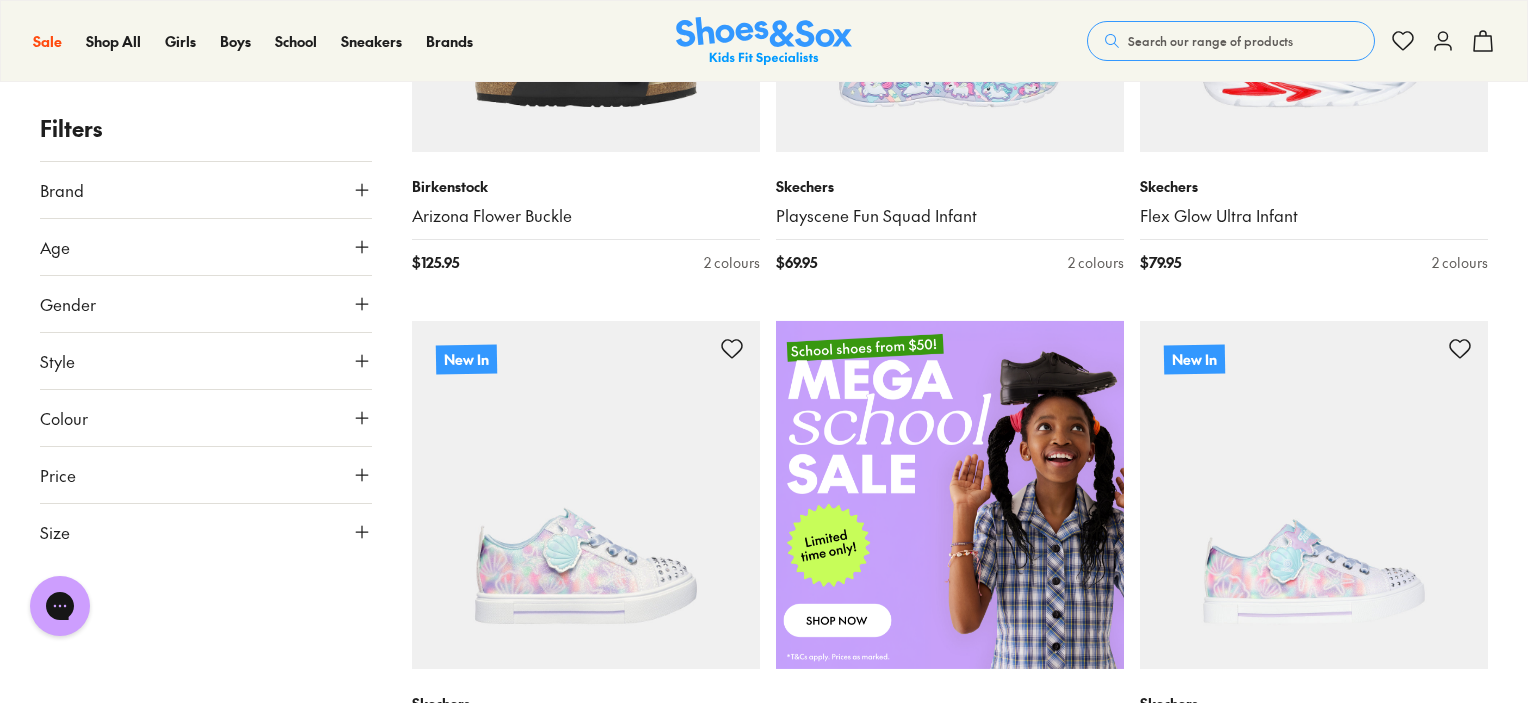 click on "Size" at bounding box center [206, 532] 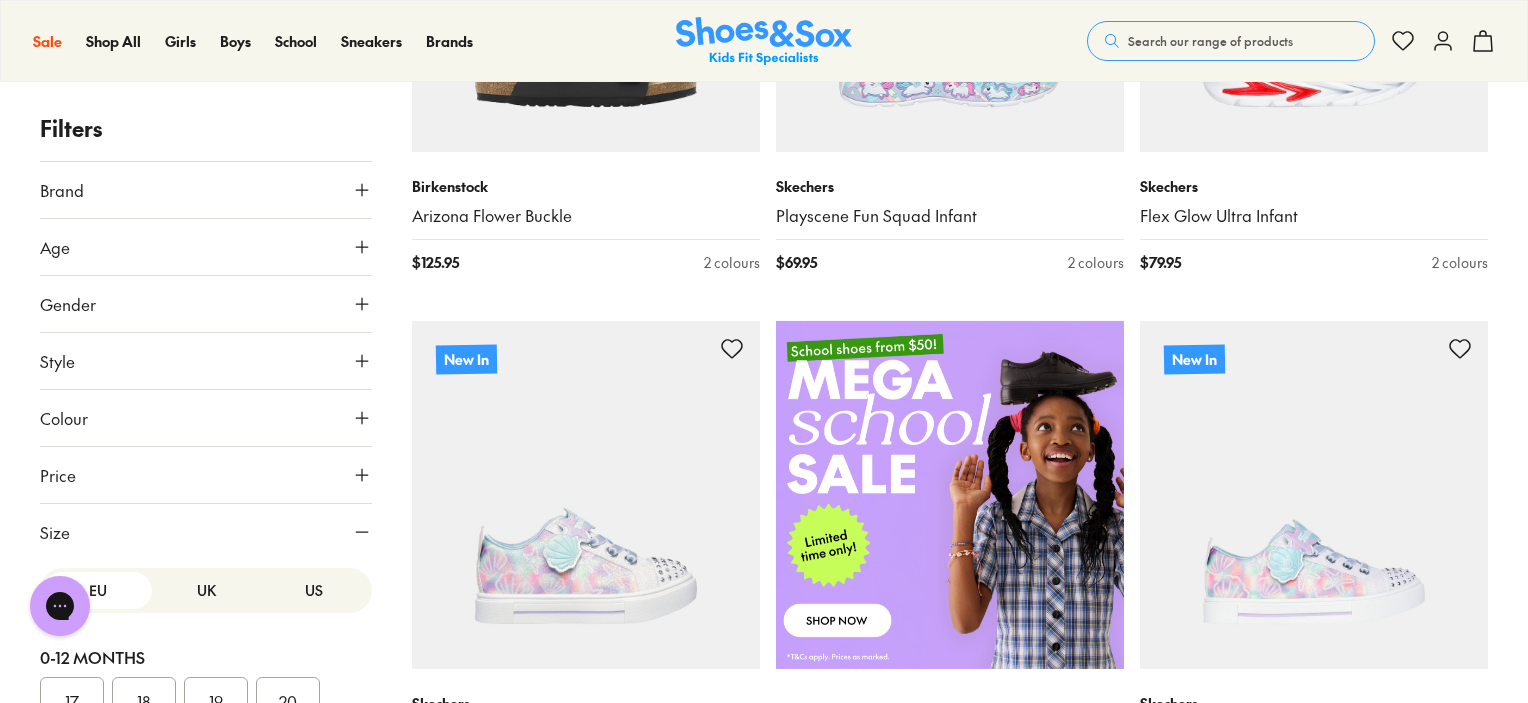 click on "US" at bounding box center (314, 590) 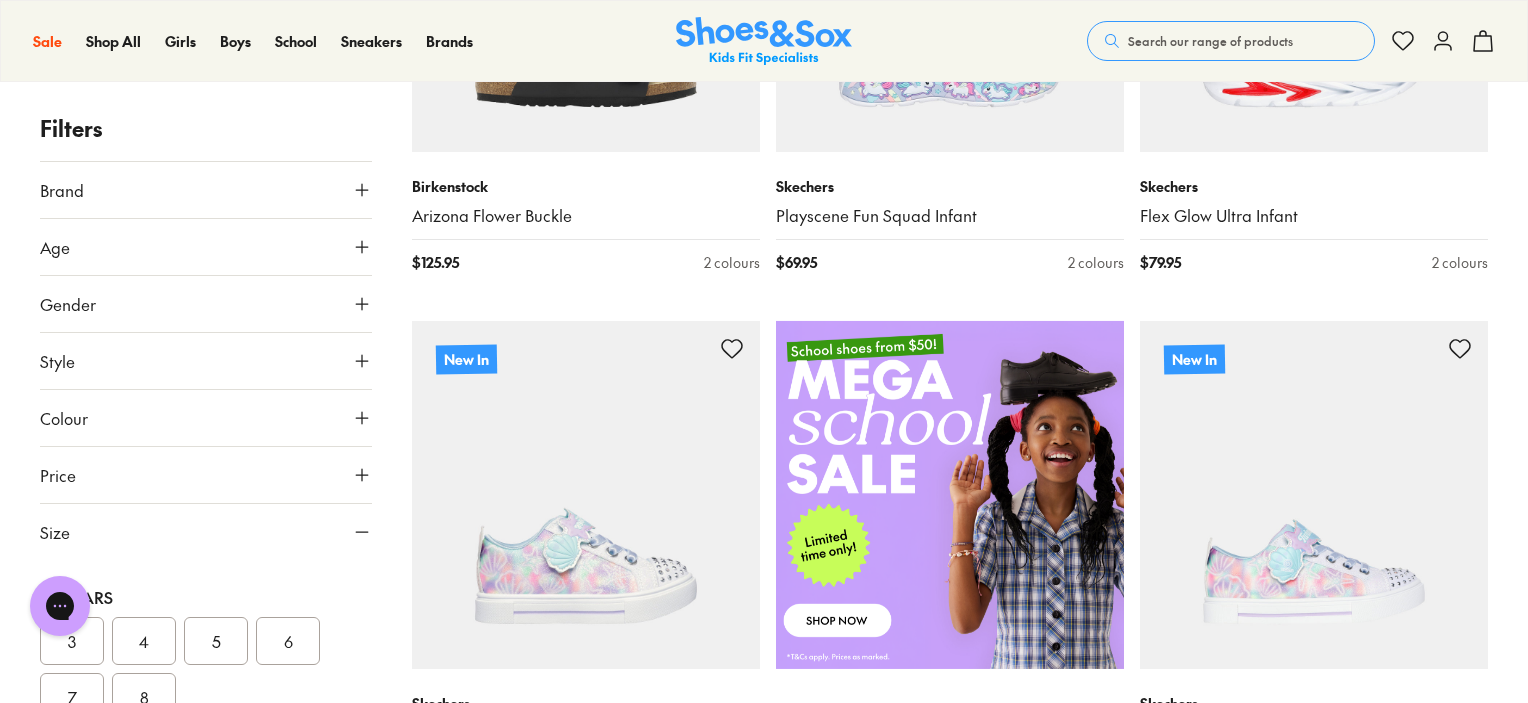 scroll, scrollTop: 608, scrollLeft: 0, axis: vertical 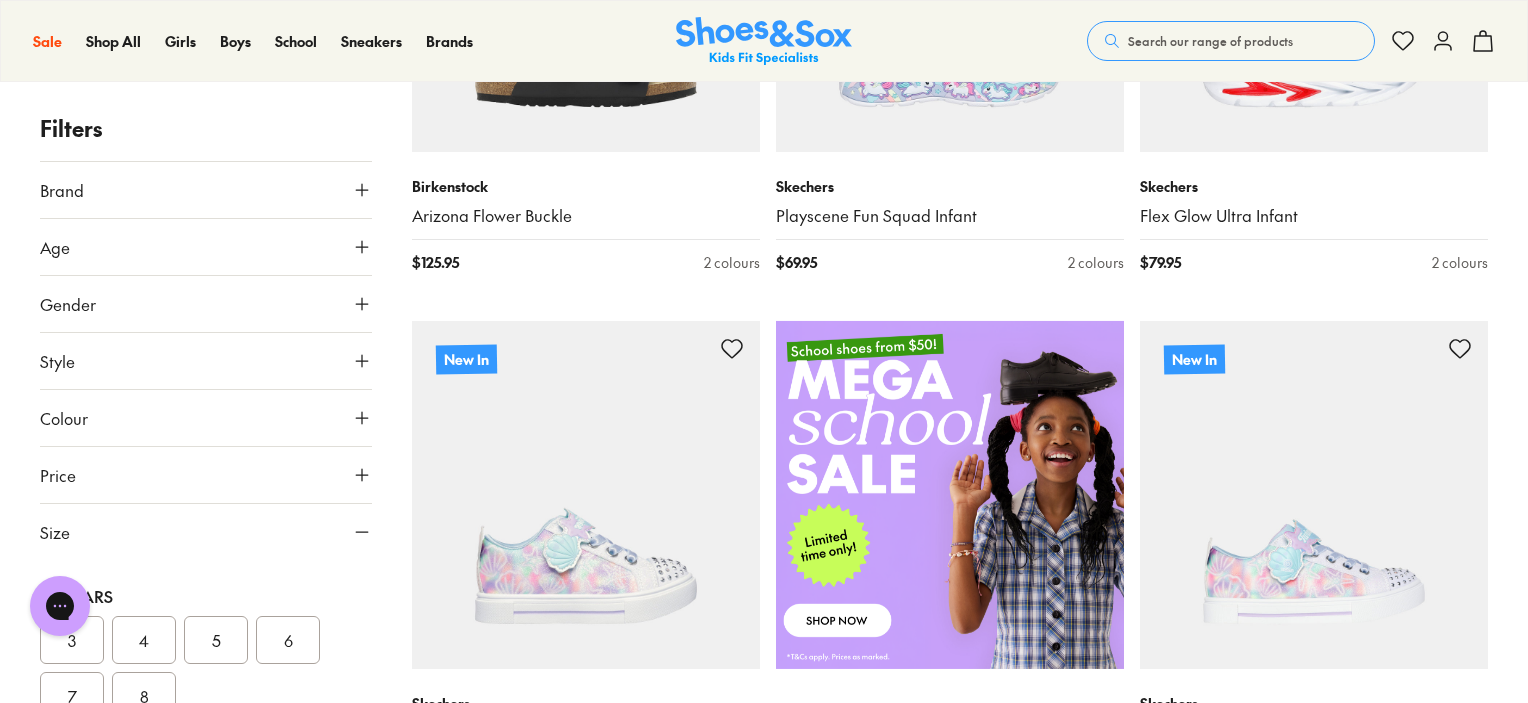 click on "7" at bounding box center [72, 696] 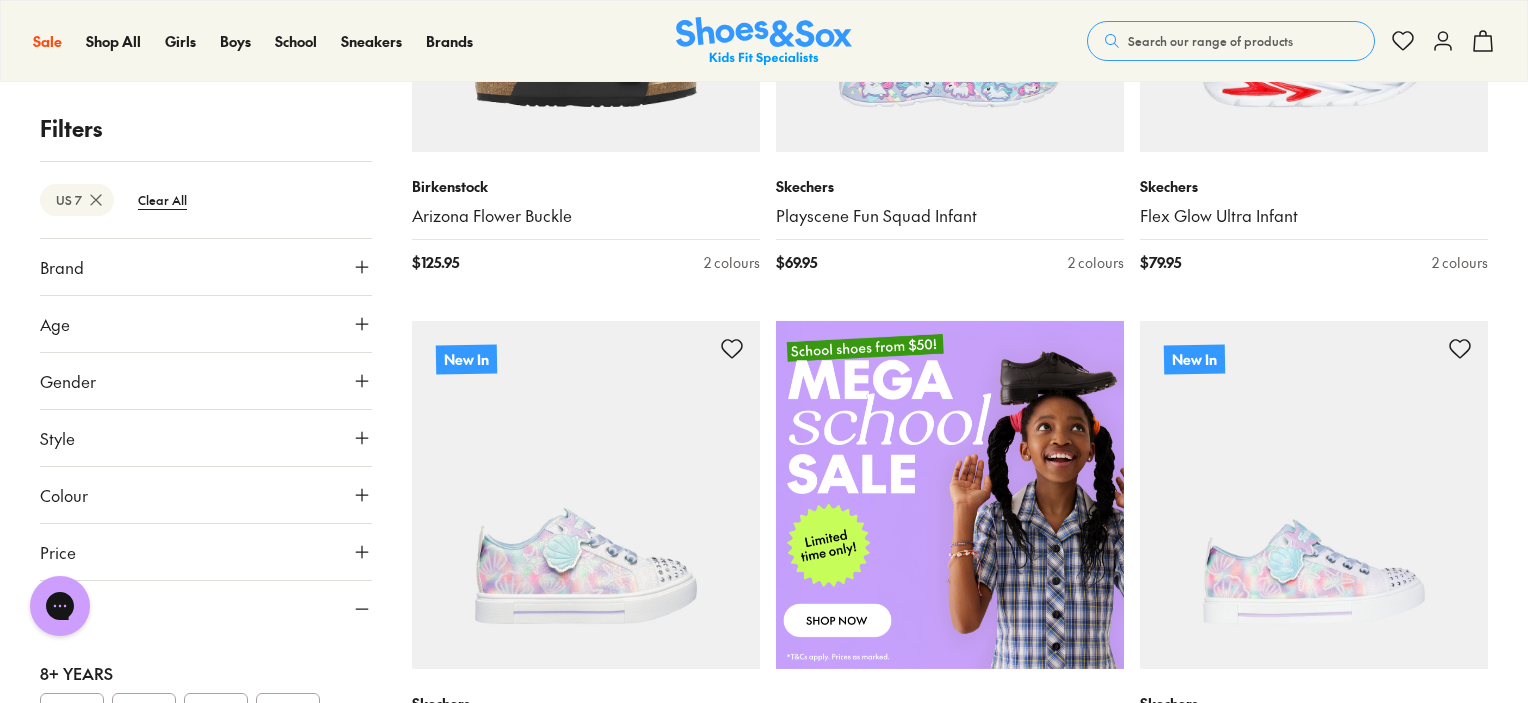 scroll, scrollTop: 0, scrollLeft: 0, axis: both 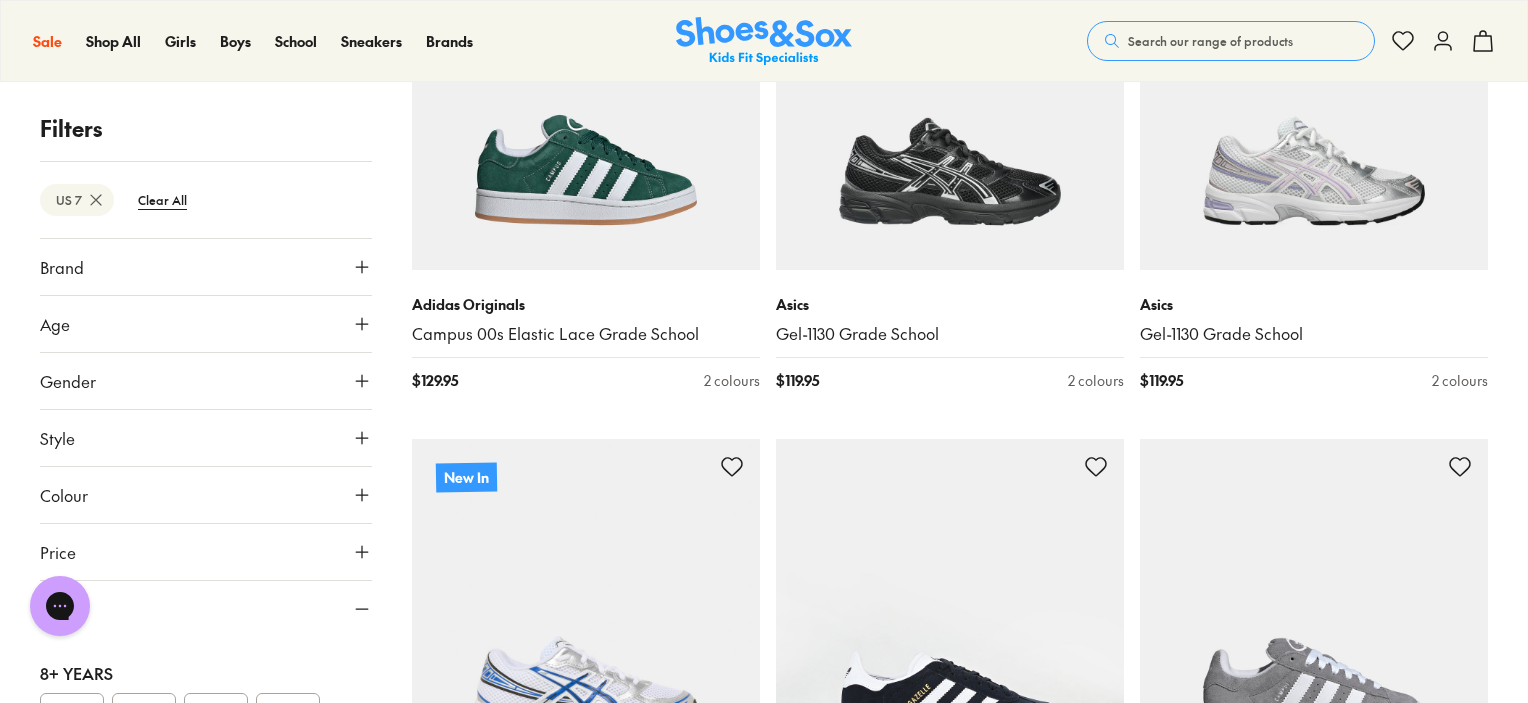 click on "Style" at bounding box center (206, 438) 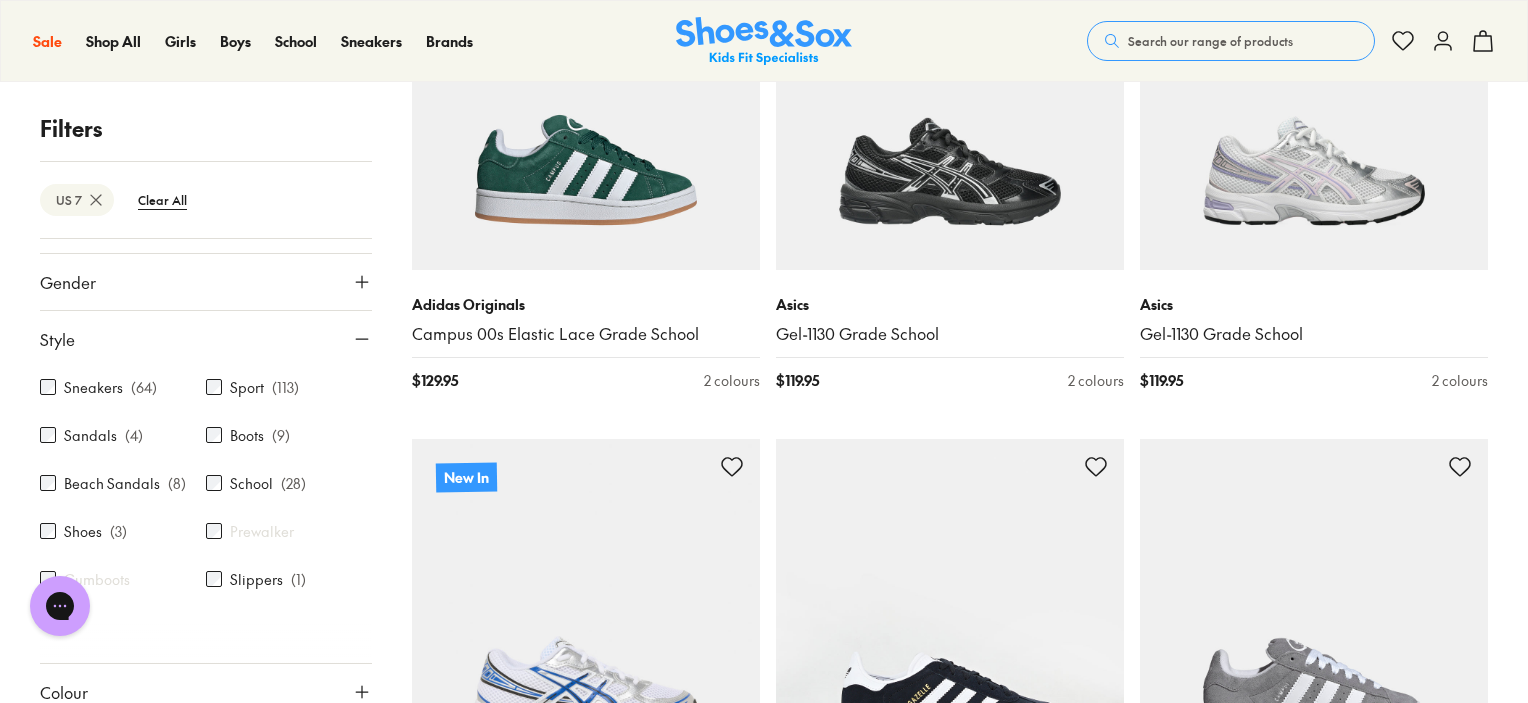 scroll, scrollTop: 100, scrollLeft: 0, axis: vertical 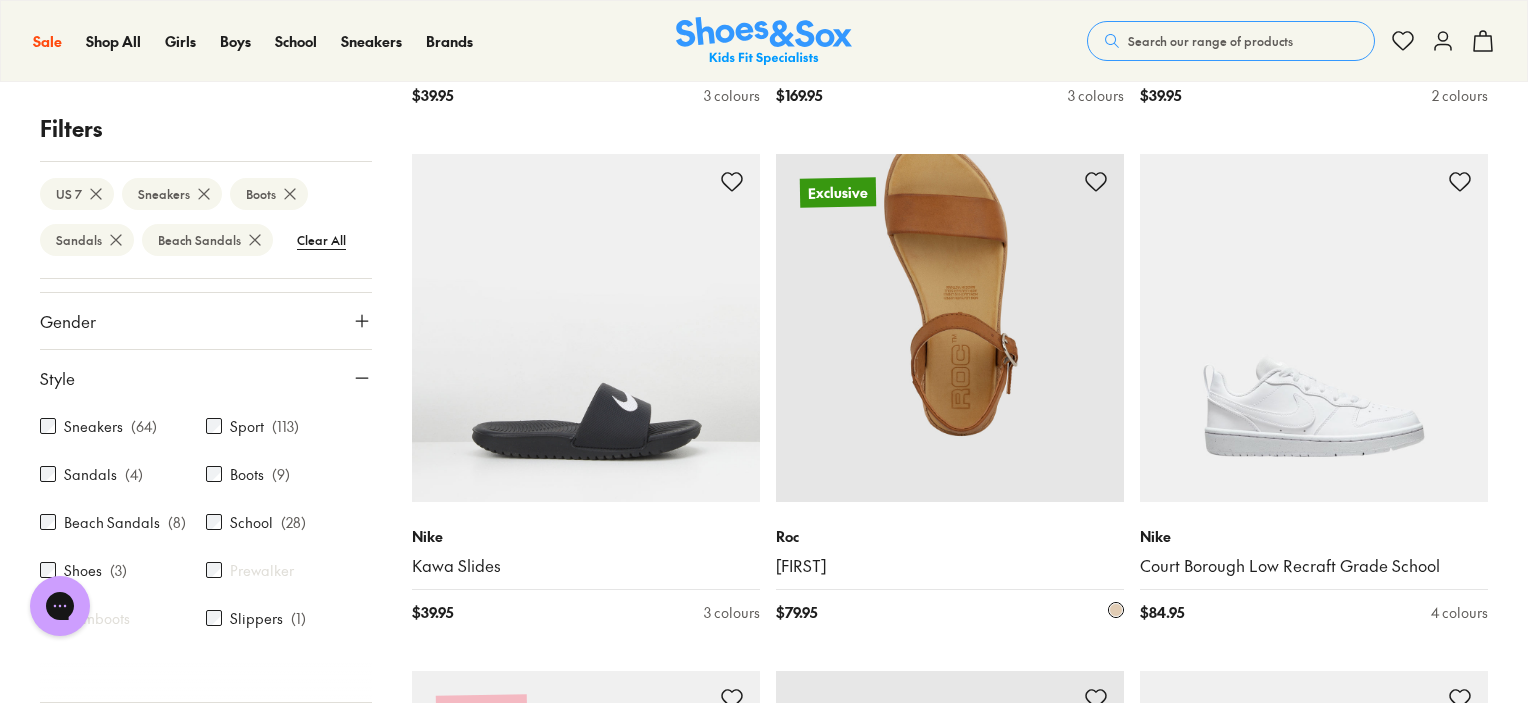click on "Roc" at bounding box center (950, 536) 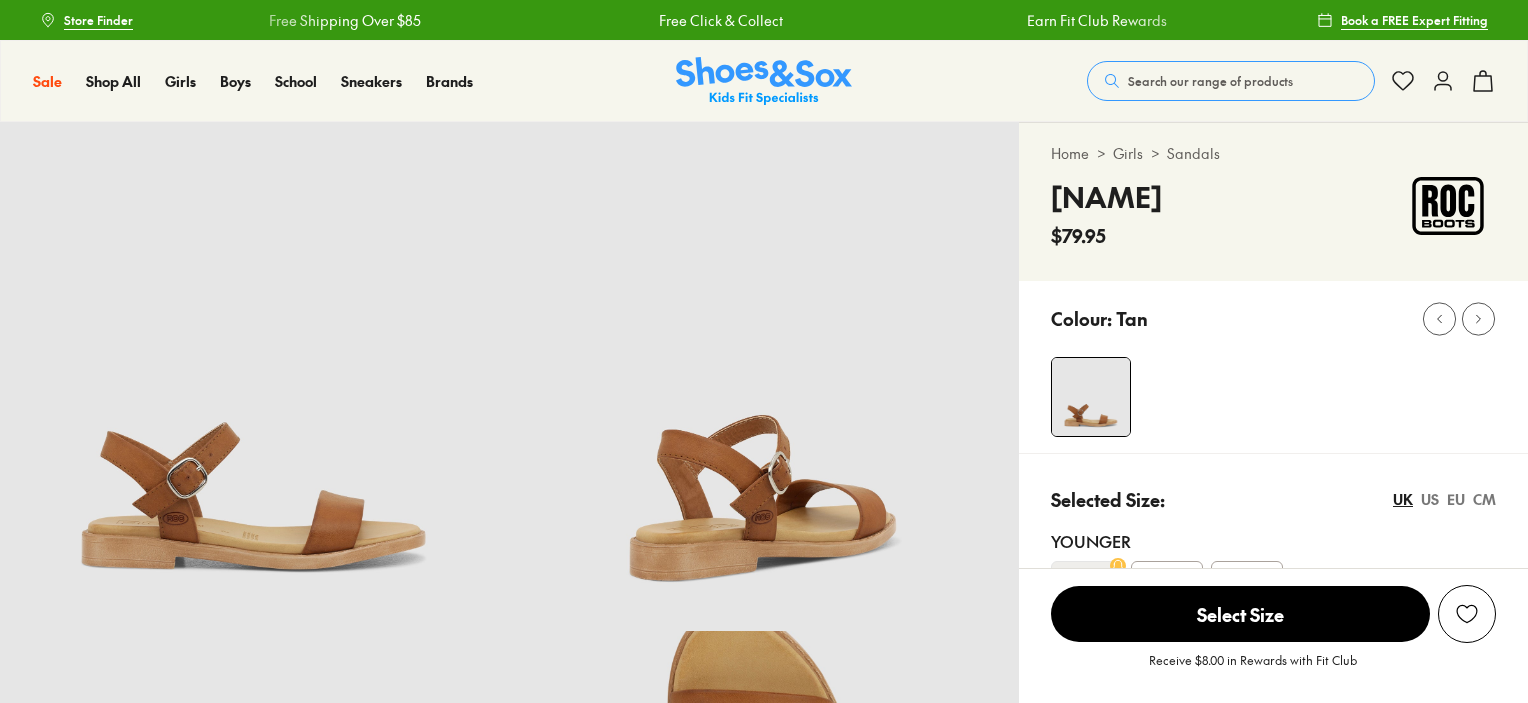 scroll, scrollTop: 200, scrollLeft: 0, axis: vertical 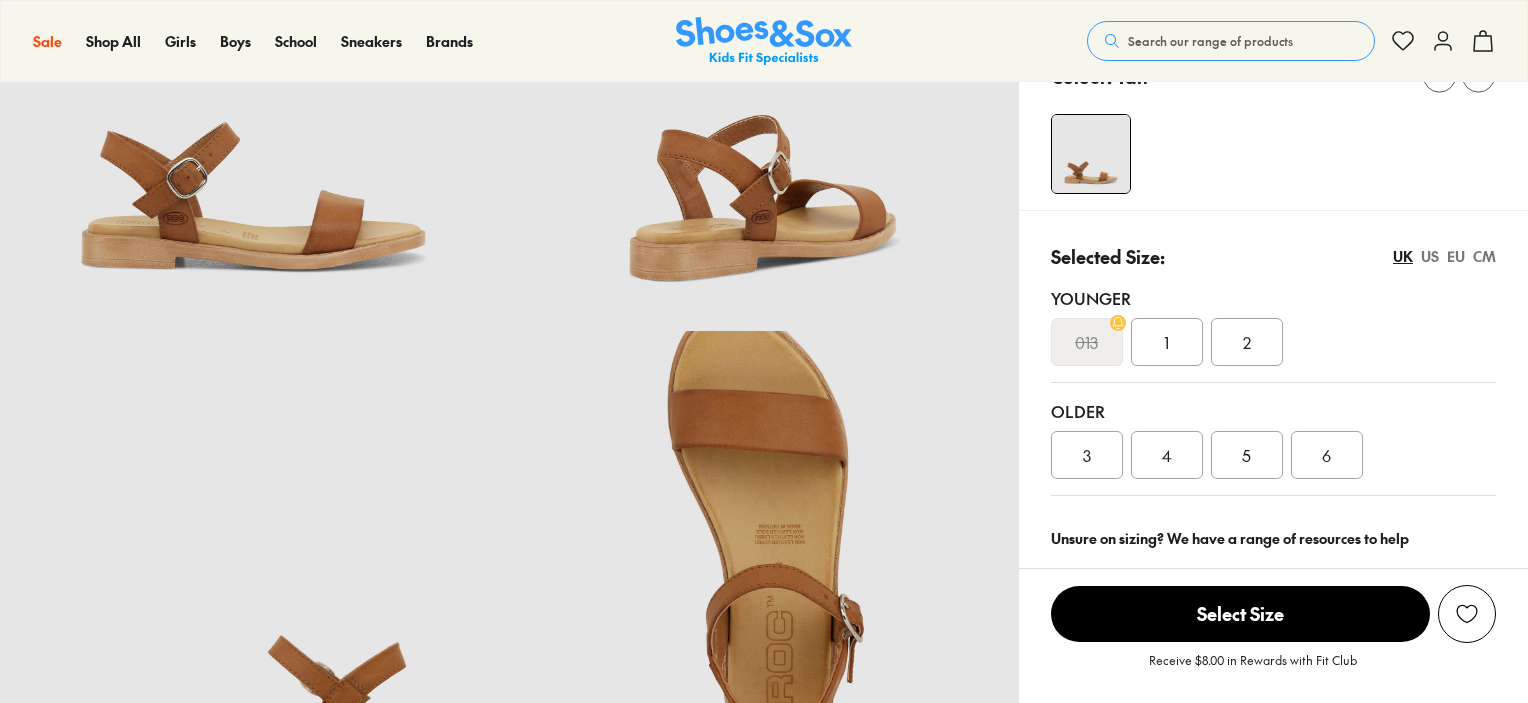 select on "*" 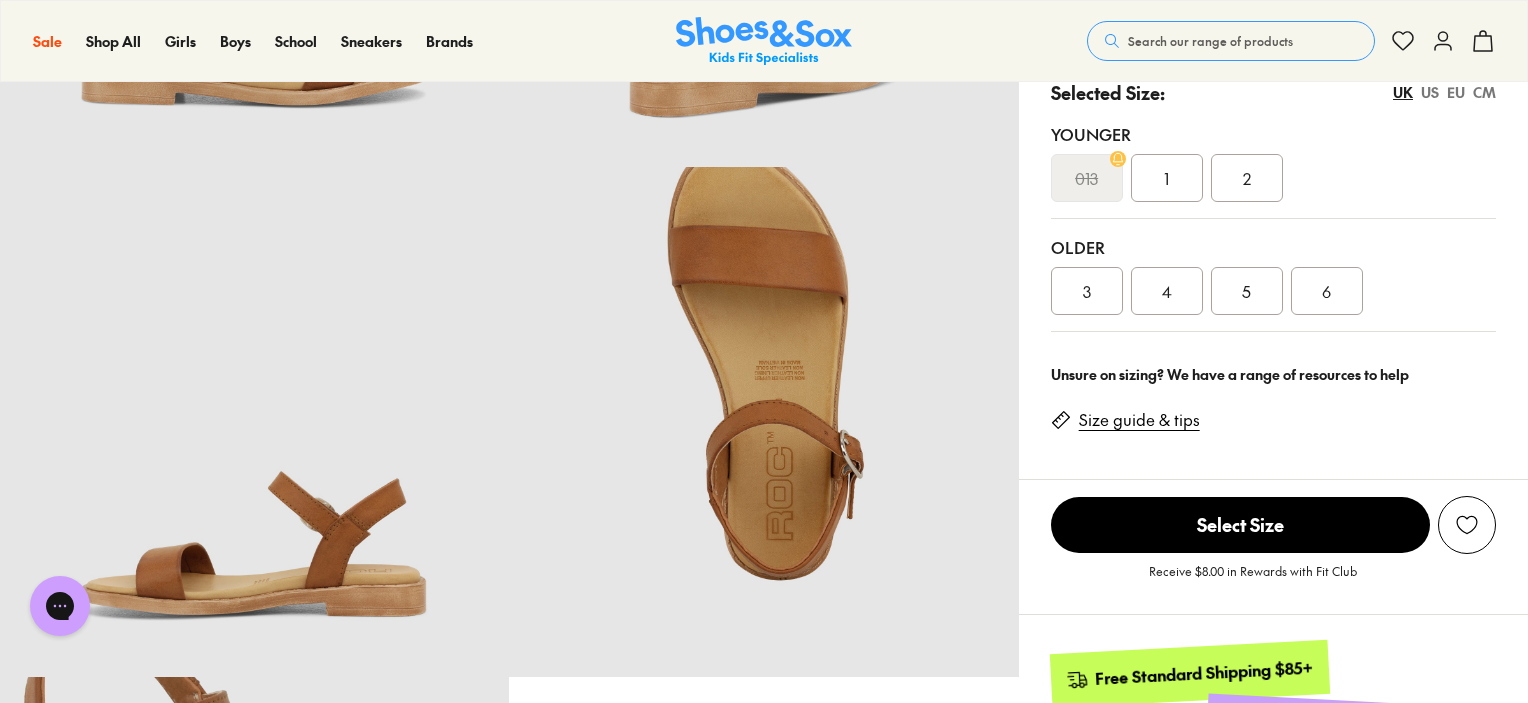scroll, scrollTop: 600, scrollLeft: 0, axis: vertical 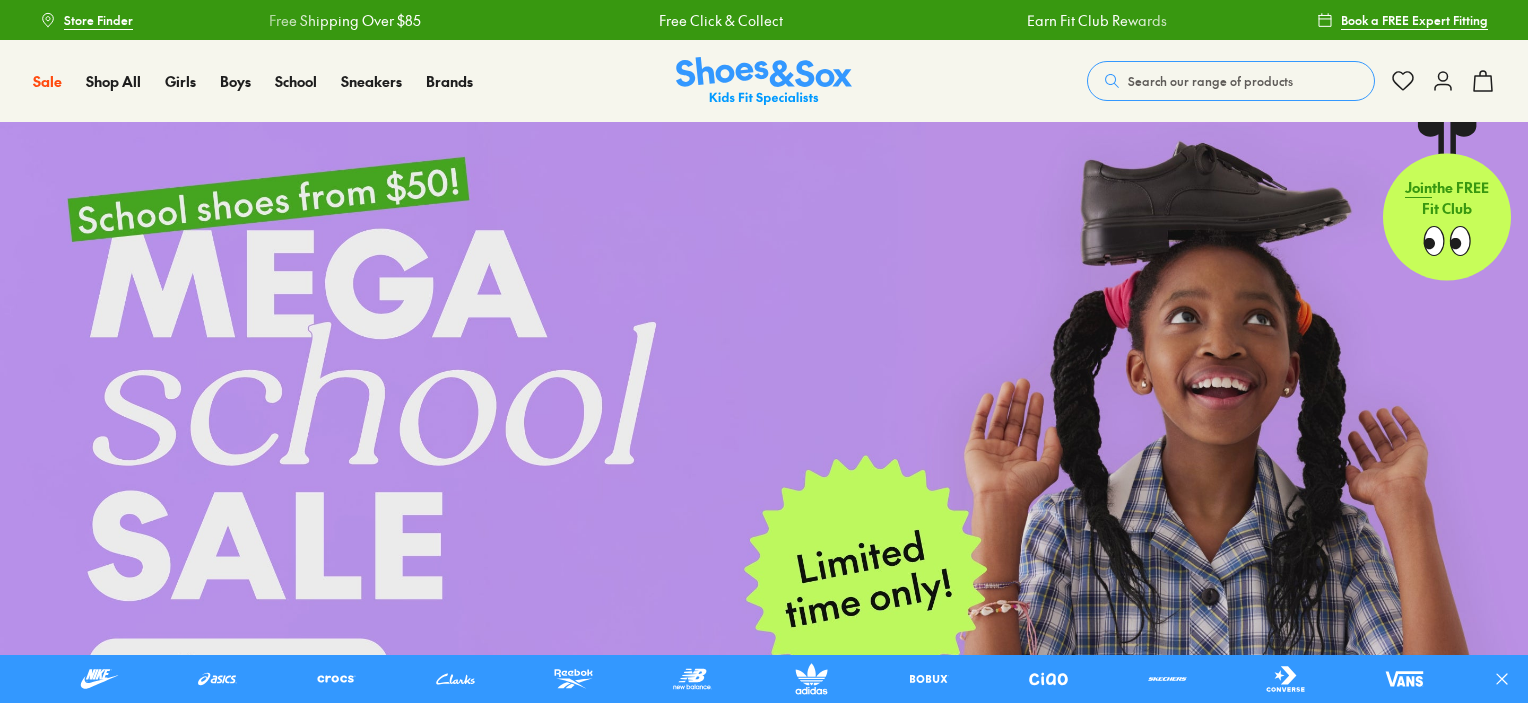 click on "Search our range of products" at bounding box center (1210, 81) 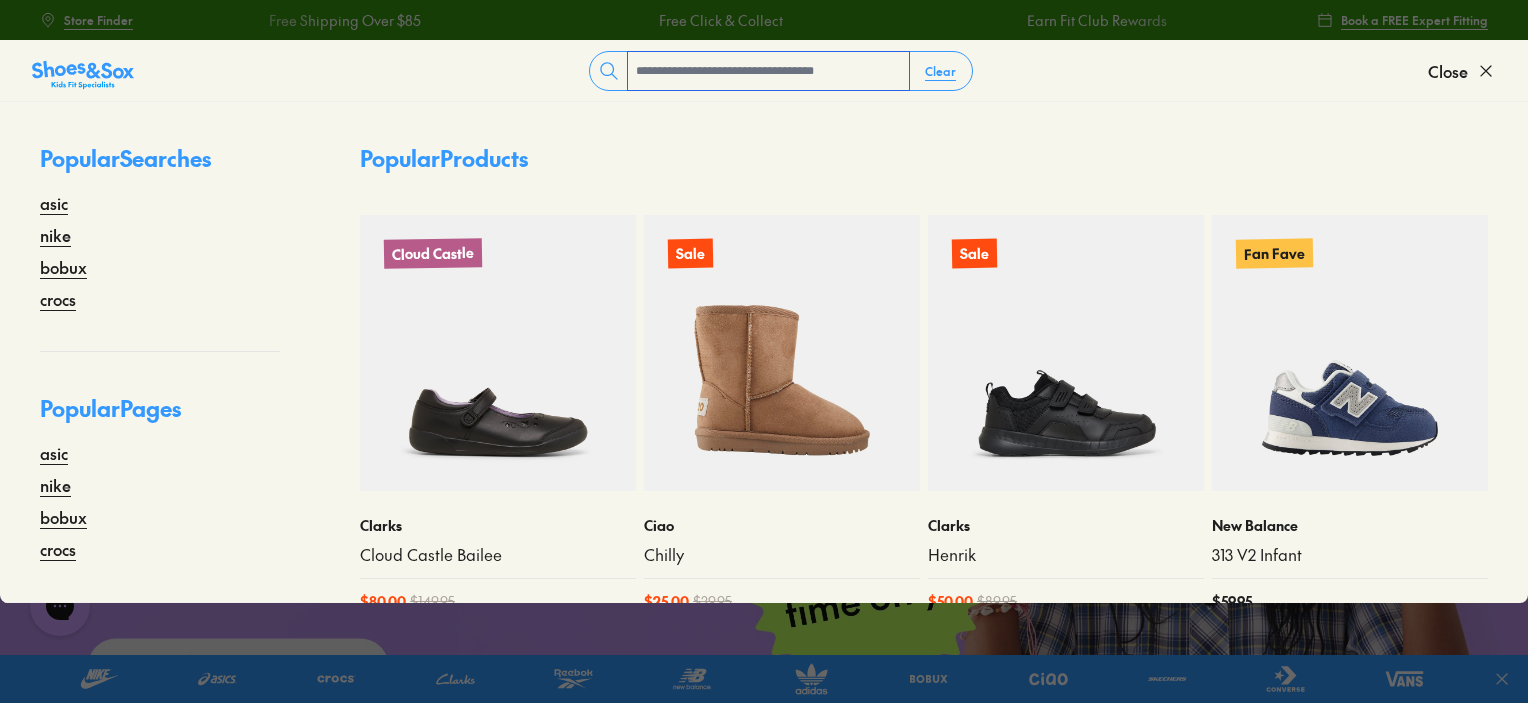 scroll, scrollTop: 0, scrollLeft: 0, axis: both 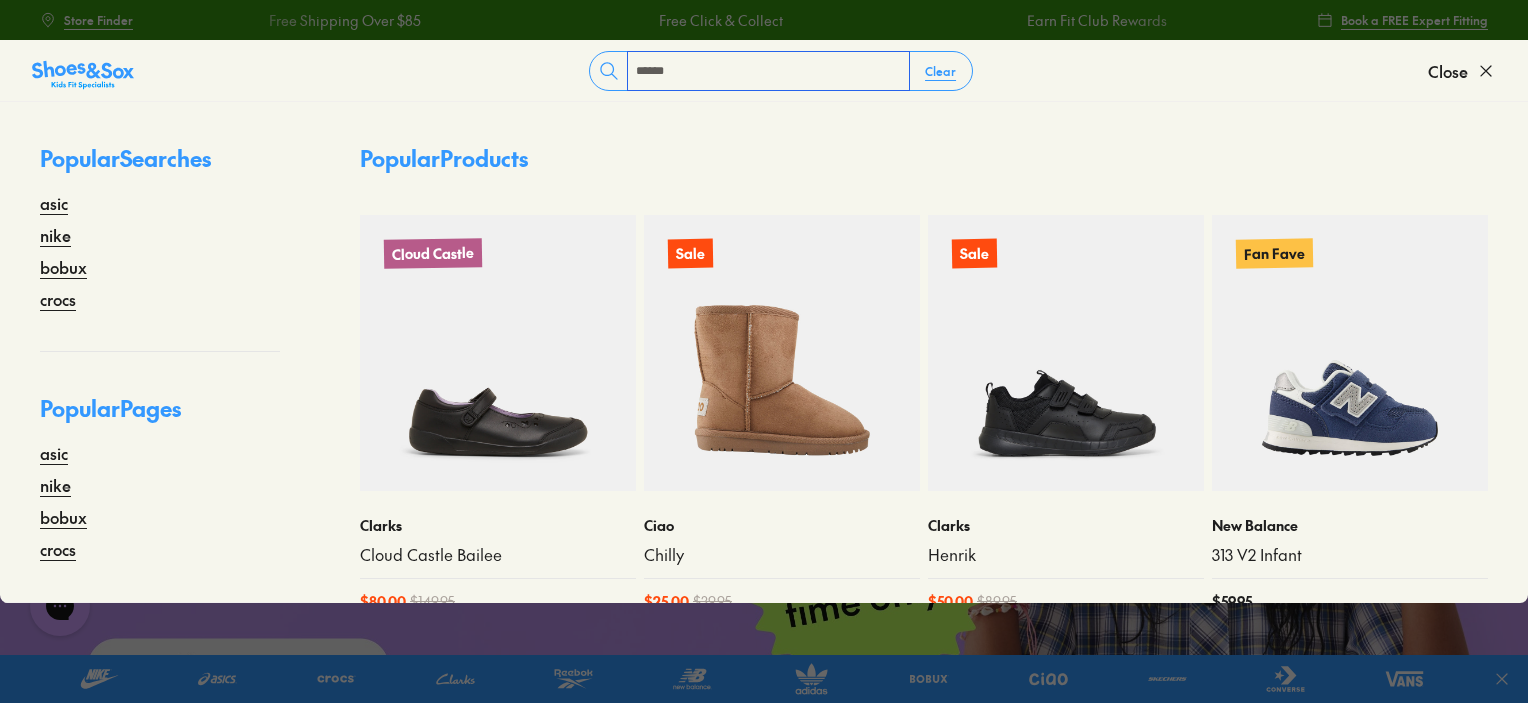 type on "******" 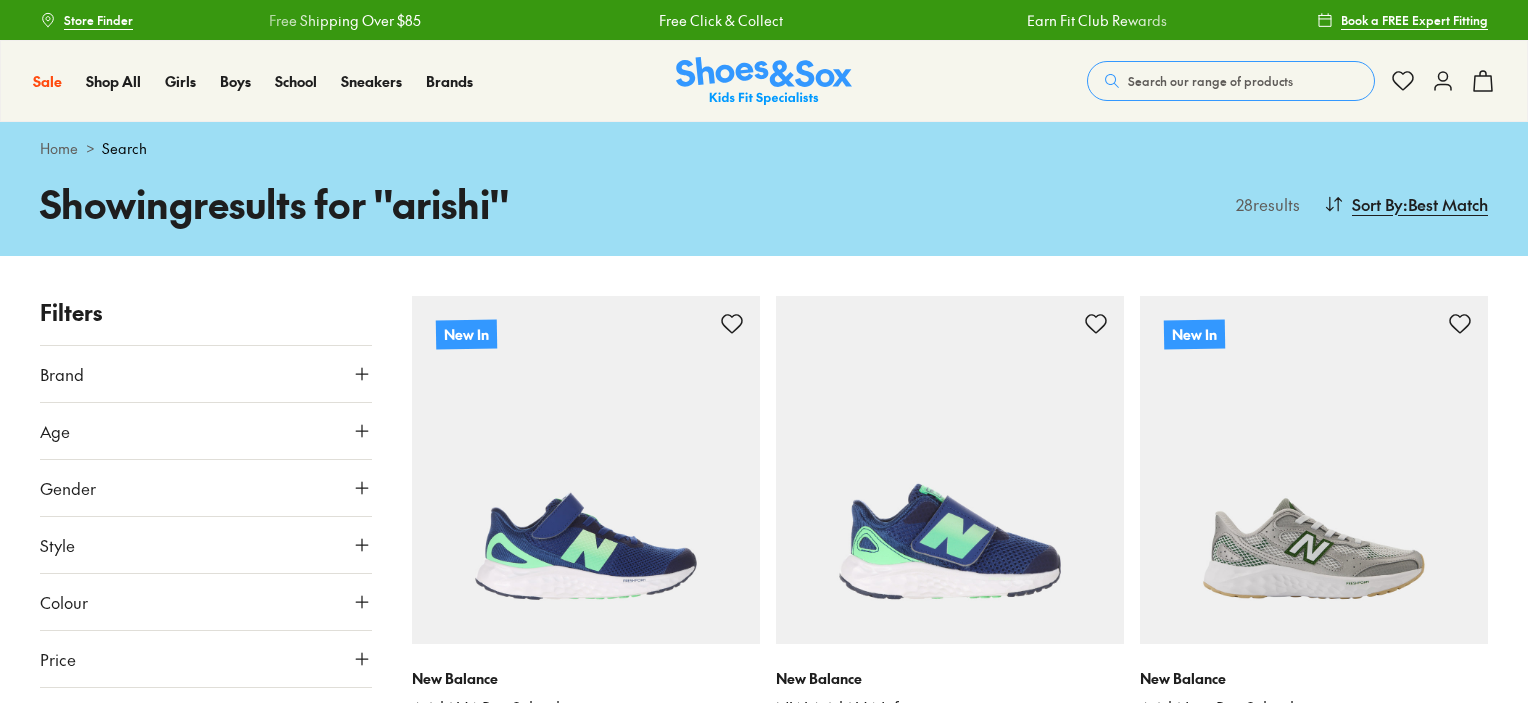 scroll, scrollTop: 0, scrollLeft: 0, axis: both 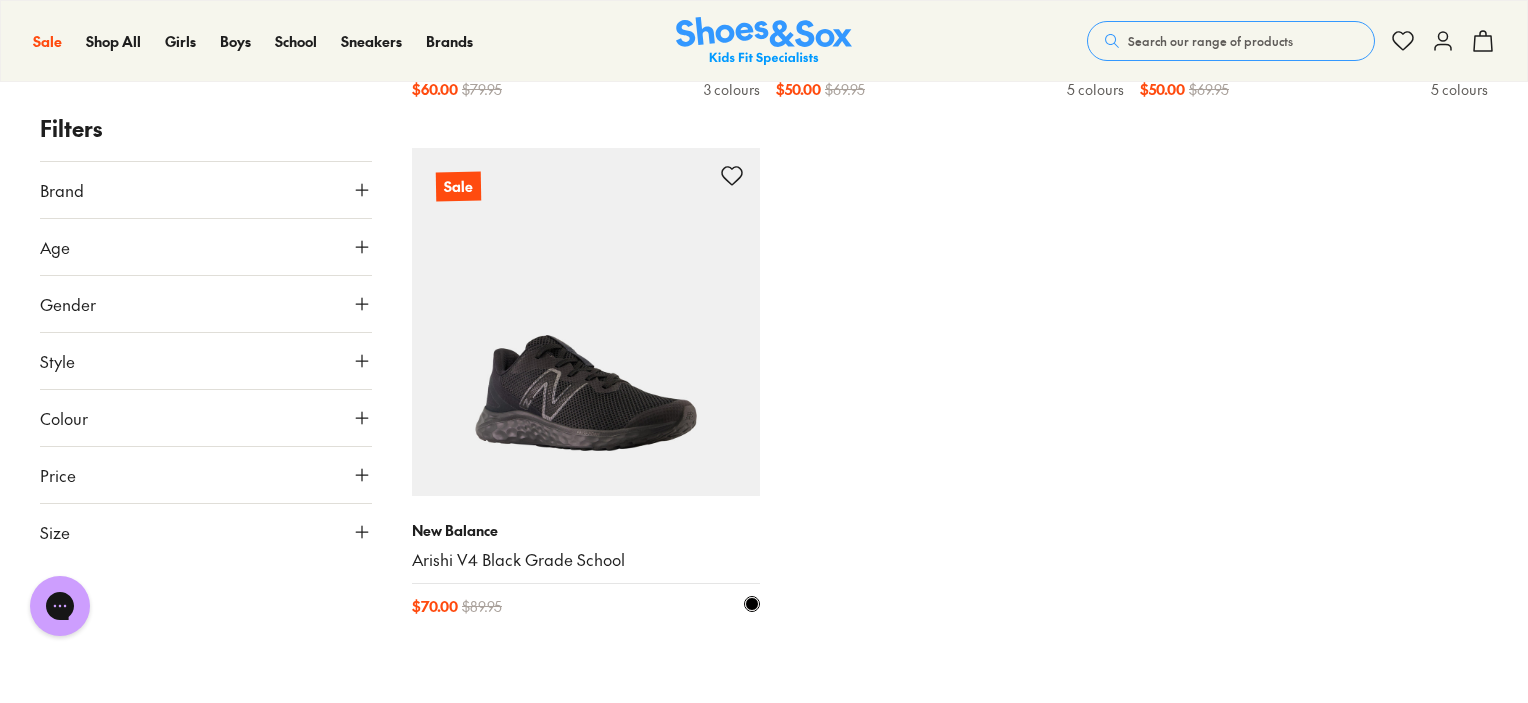 click on "Arishi V4 Black Grade School" at bounding box center (586, 560) 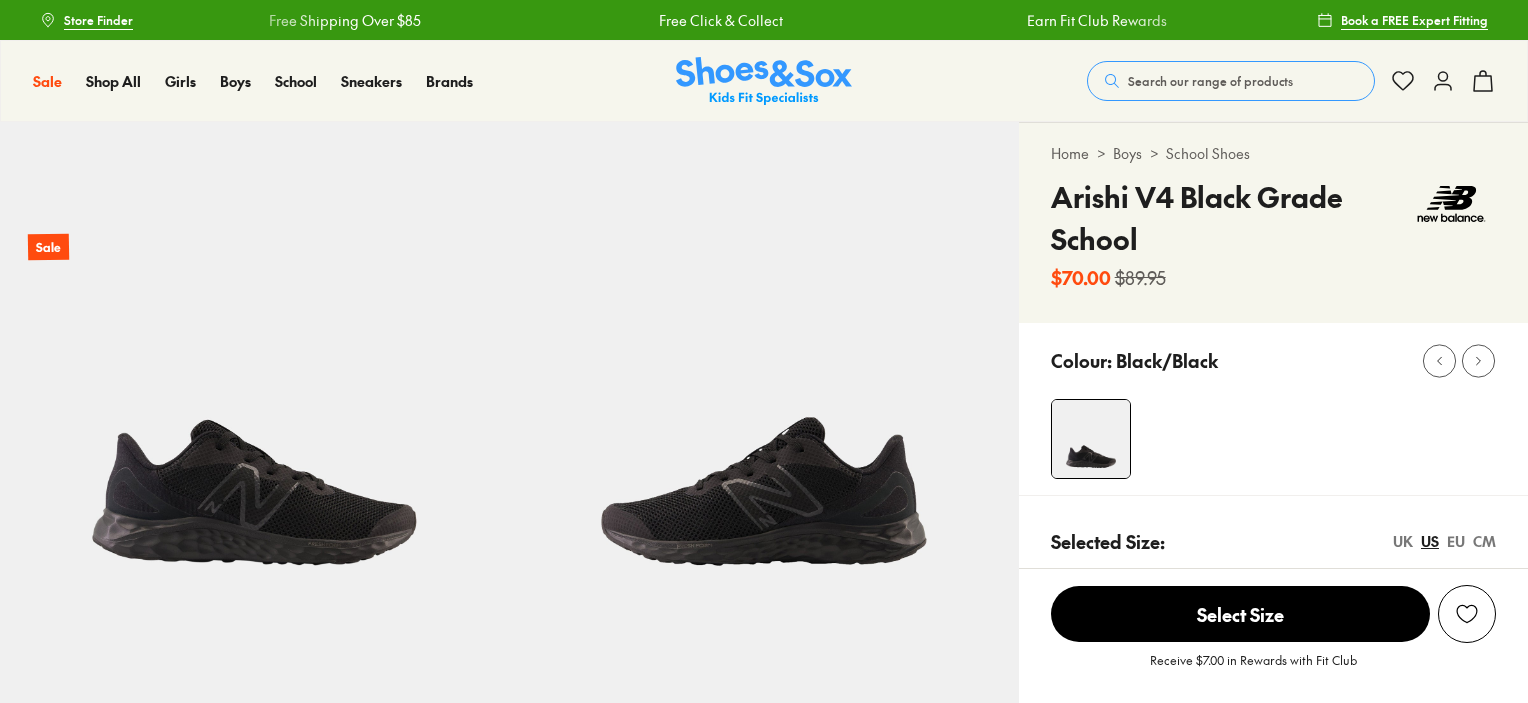scroll, scrollTop: 0, scrollLeft: 0, axis: both 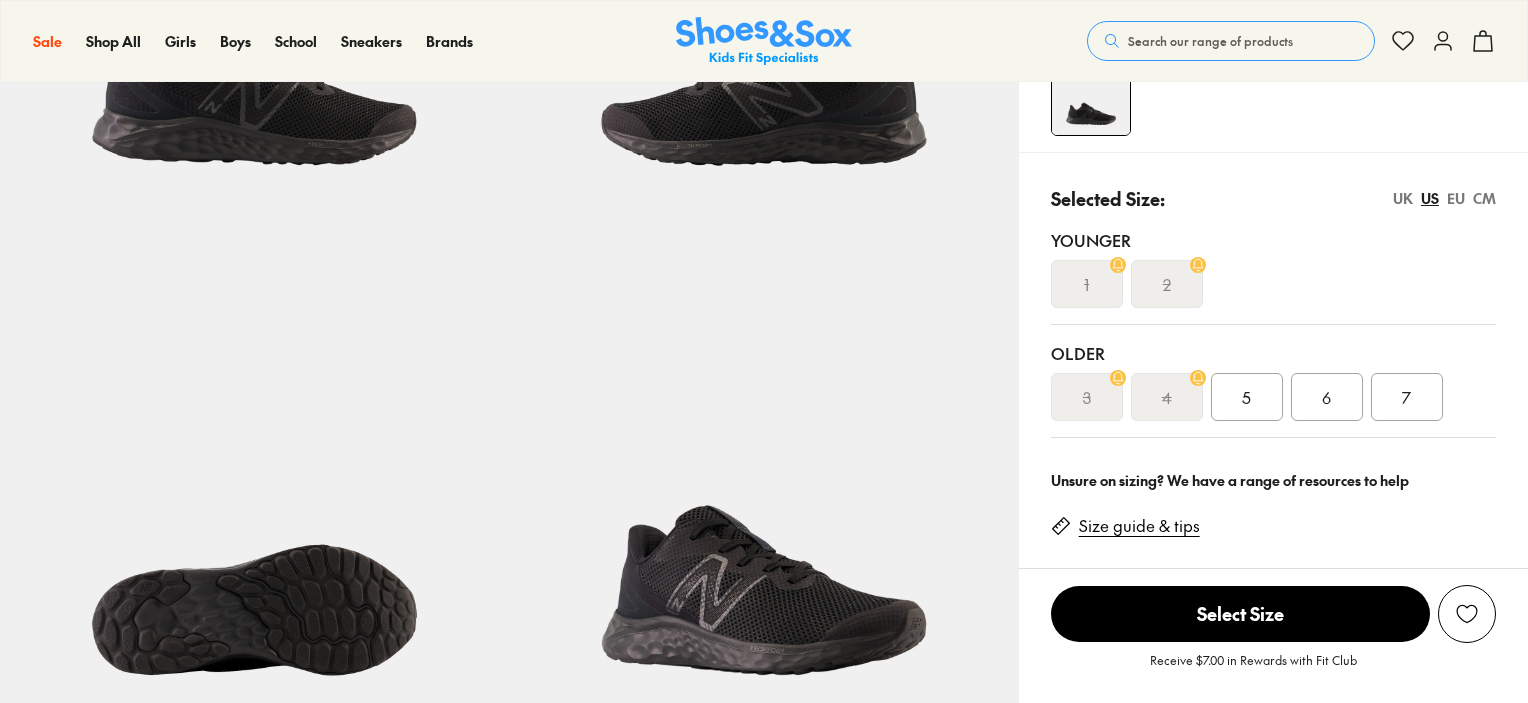 select on "*" 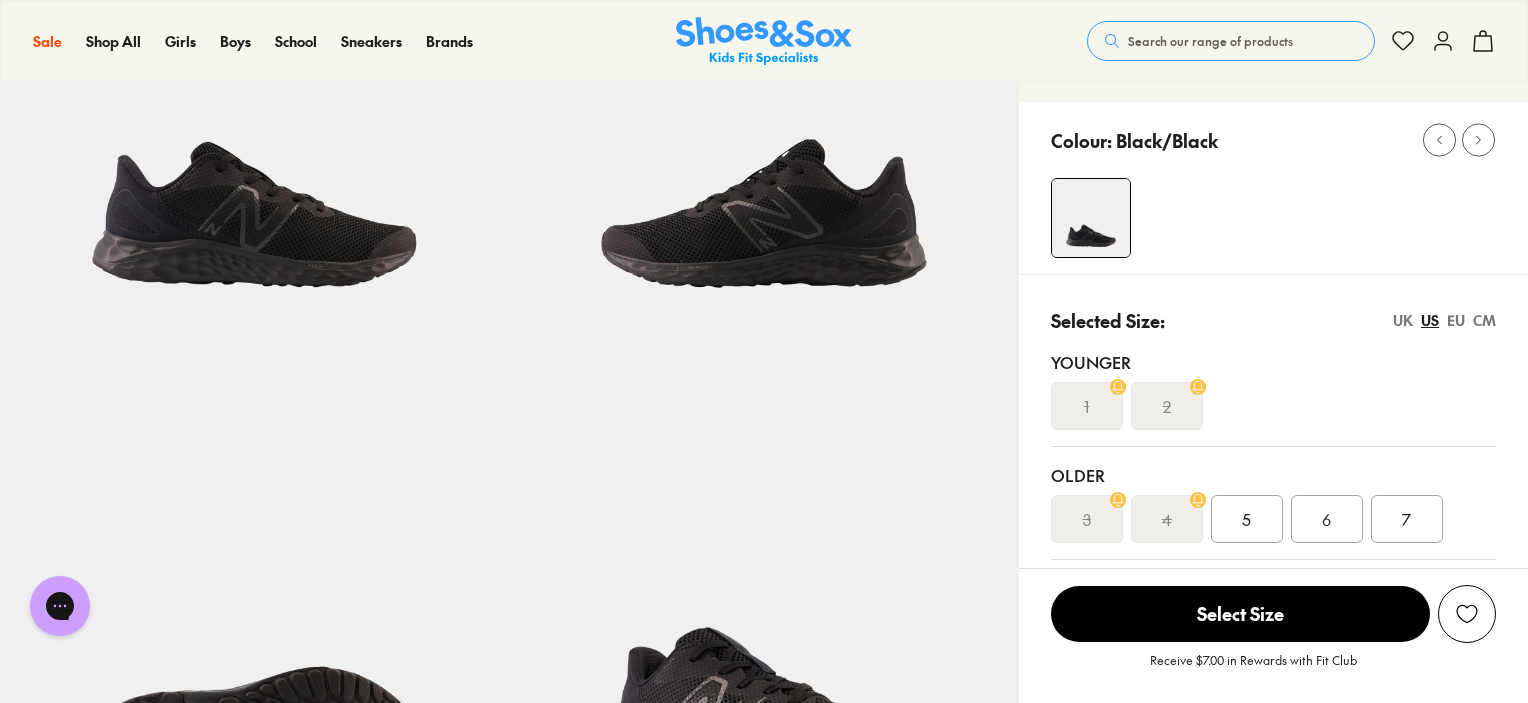 scroll, scrollTop: 400, scrollLeft: 0, axis: vertical 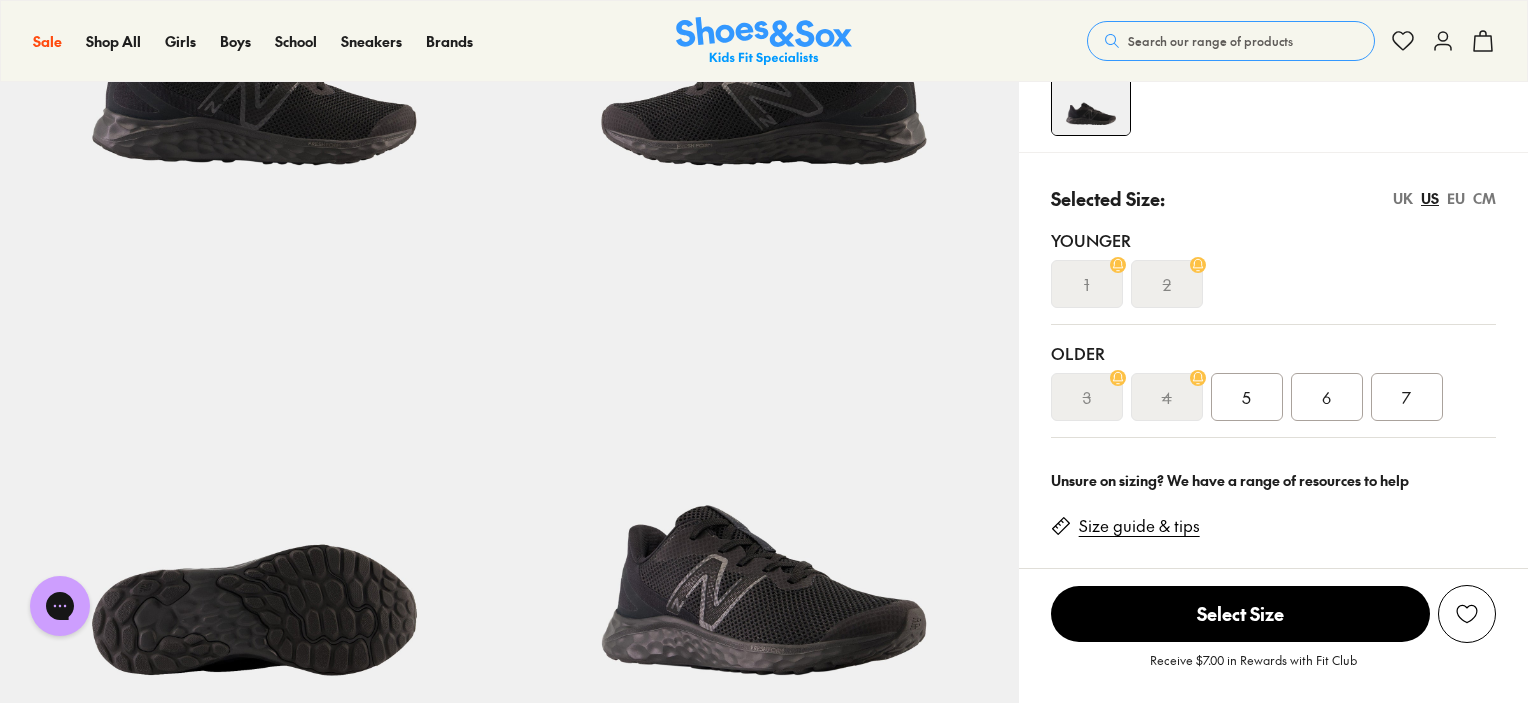 click on "Younger" at bounding box center [1273, 240] 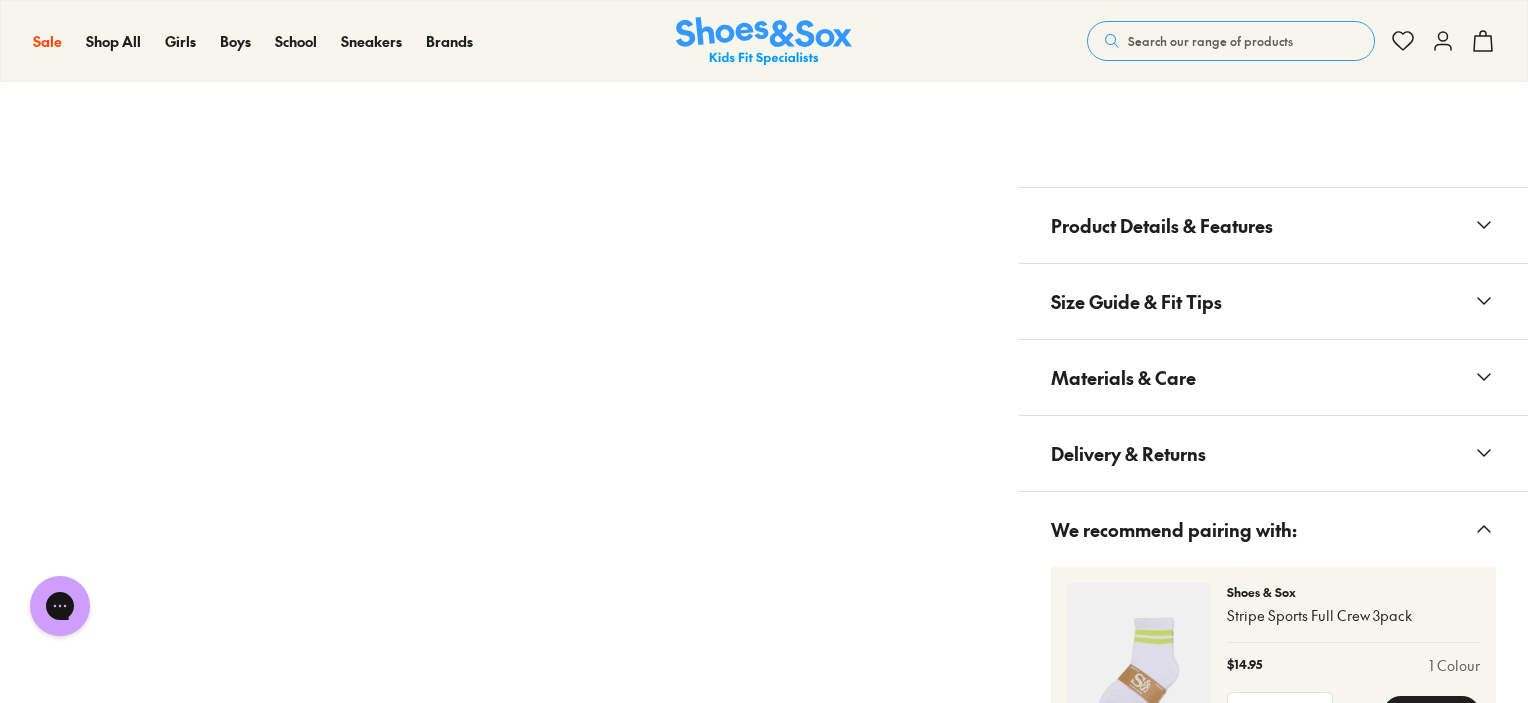 scroll, scrollTop: 1600, scrollLeft: 0, axis: vertical 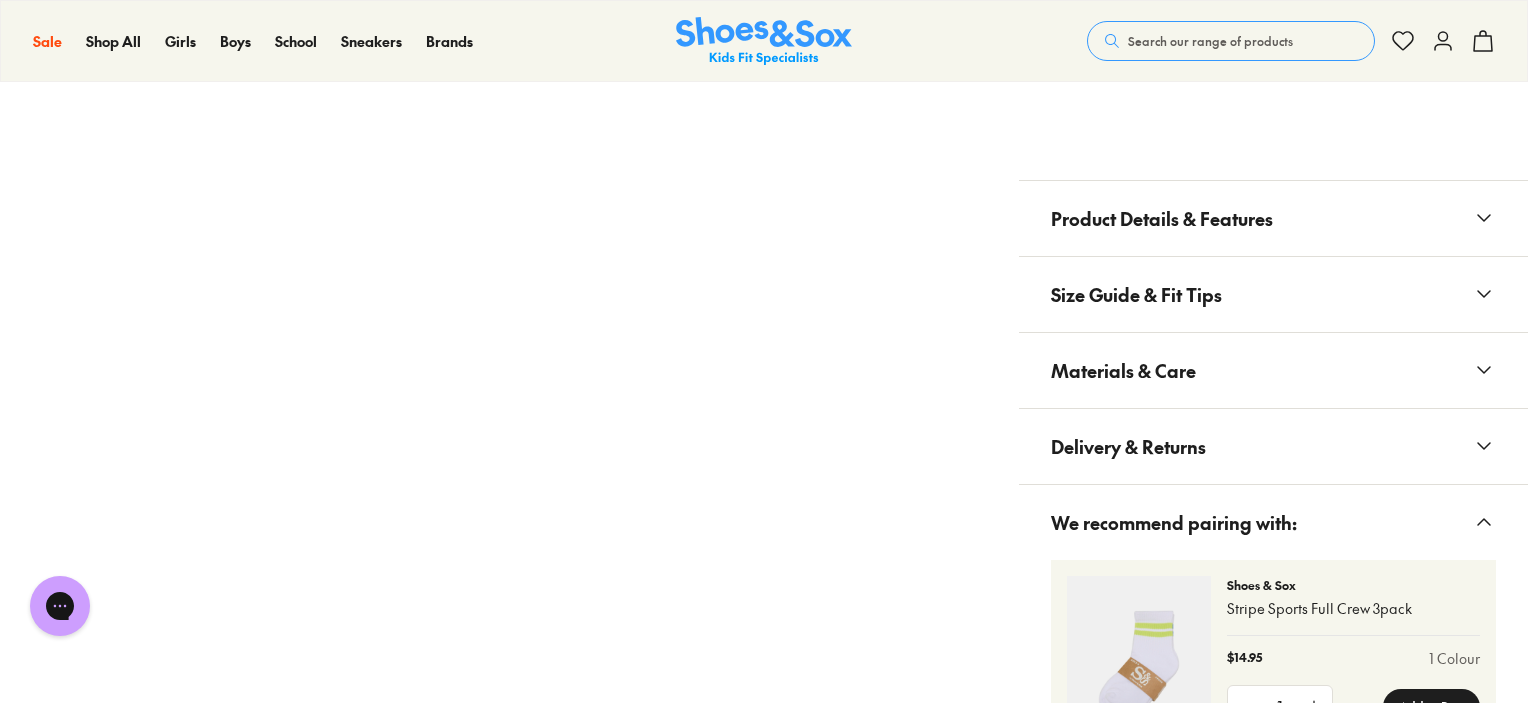 click on "Materials & Care" at bounding box center (1273, 370) 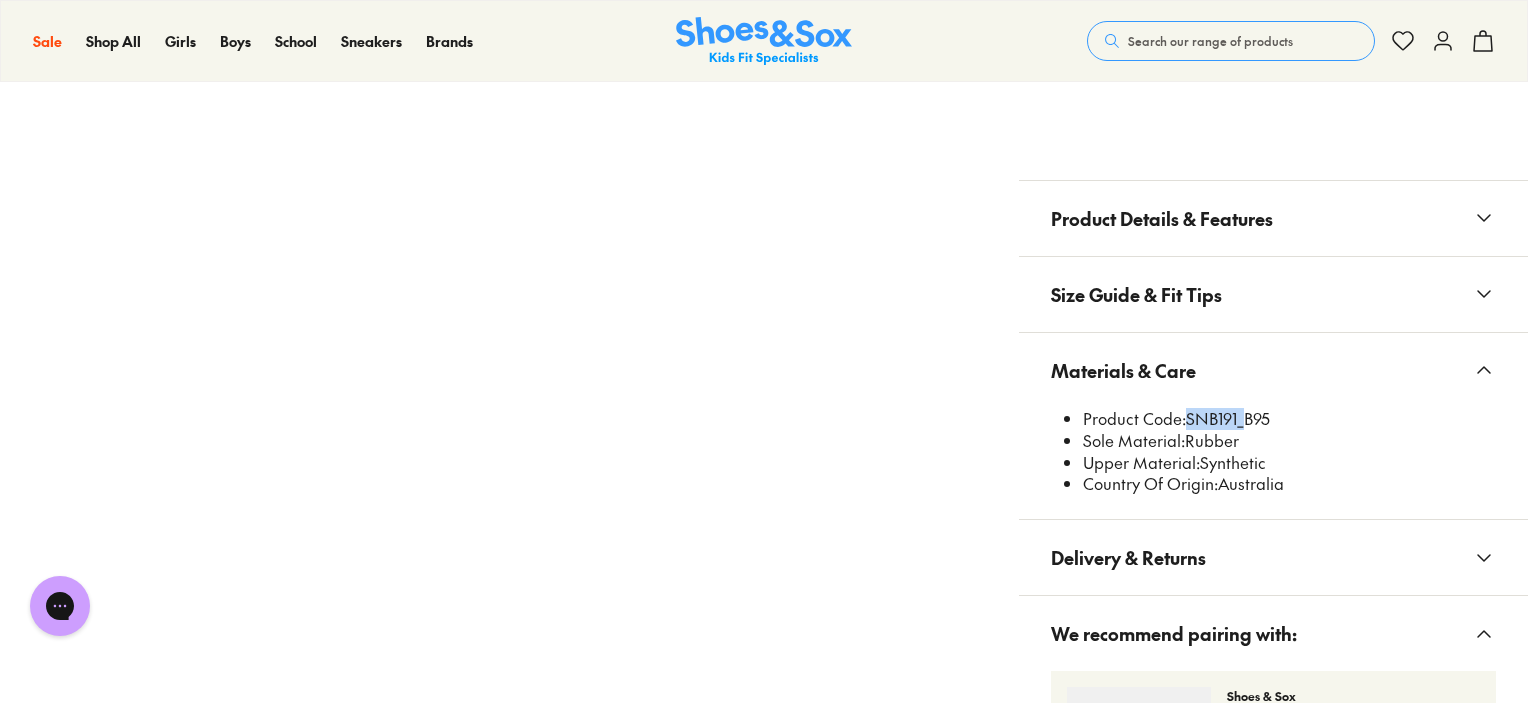 drag, startPoint x: 1185, startPoint y: 417, endPoint x: 1241, endPoint y: 412, distance: 56.22277 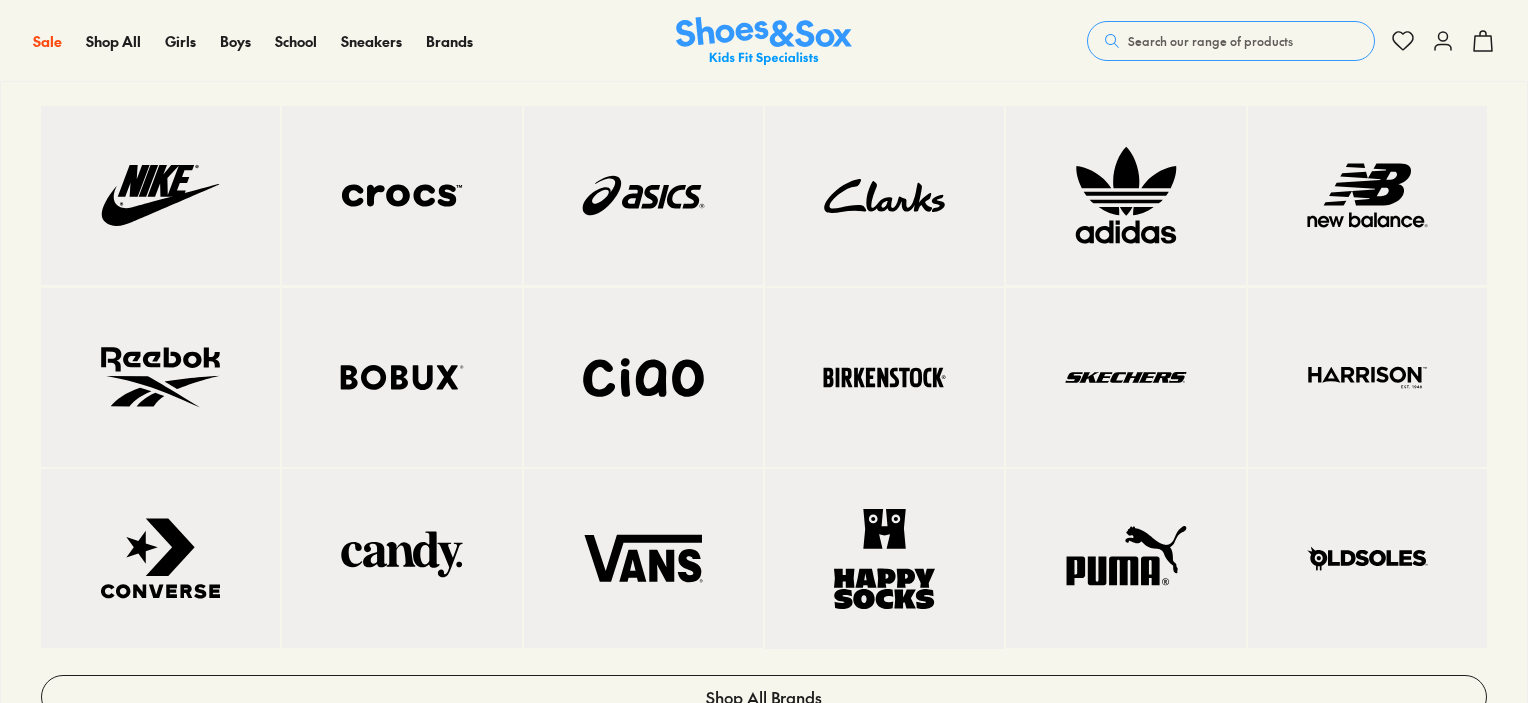 scroll, scrollTop: 1000, scrollLeft: 0, axis: vertical 